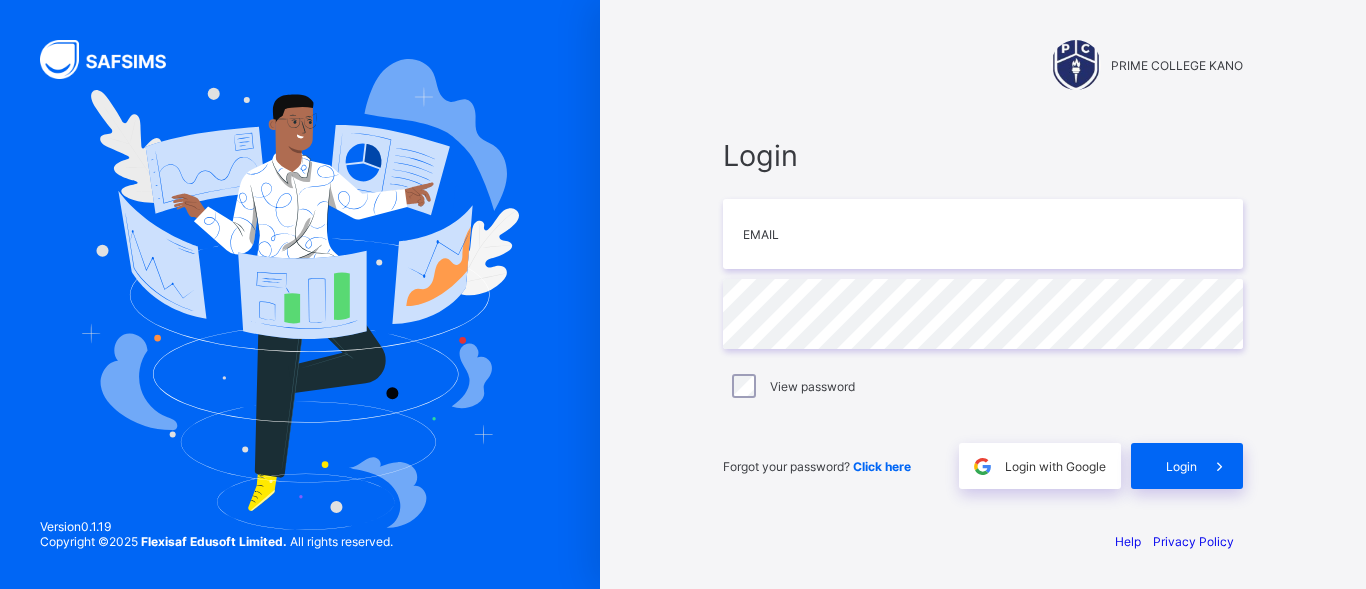 scroll, scrollTop: 0, scrollLeft: 0, axis: both 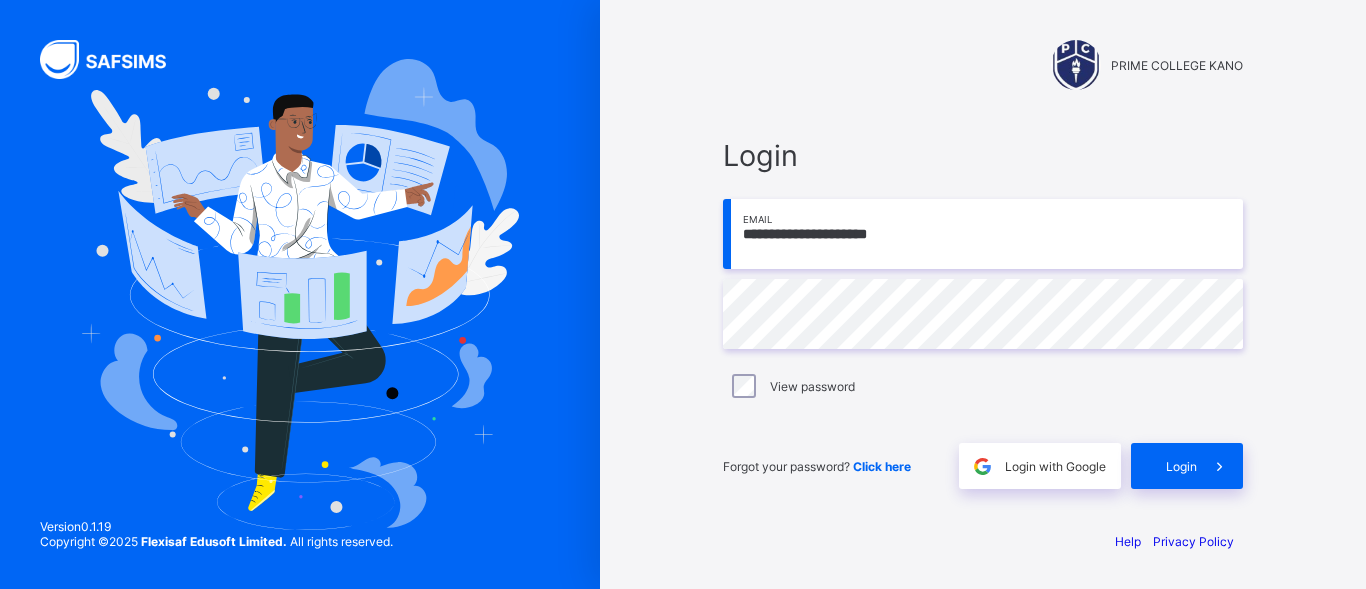 type on "**********" 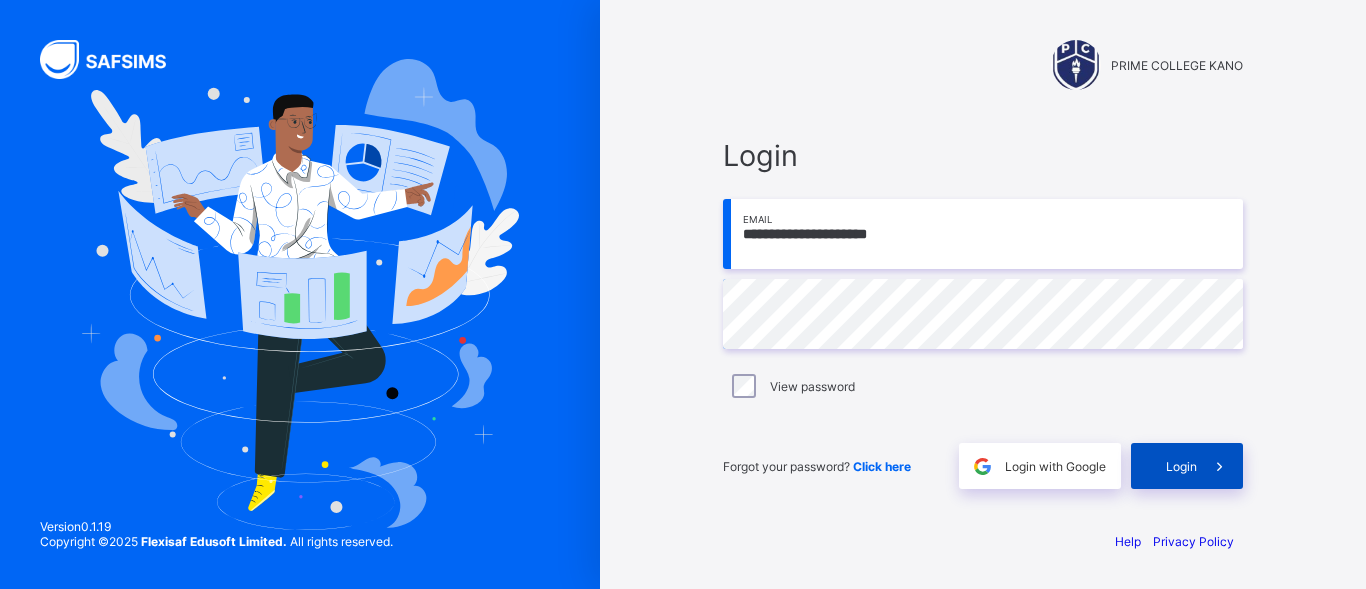 click on "Login" at bounding box center [1181, 466] 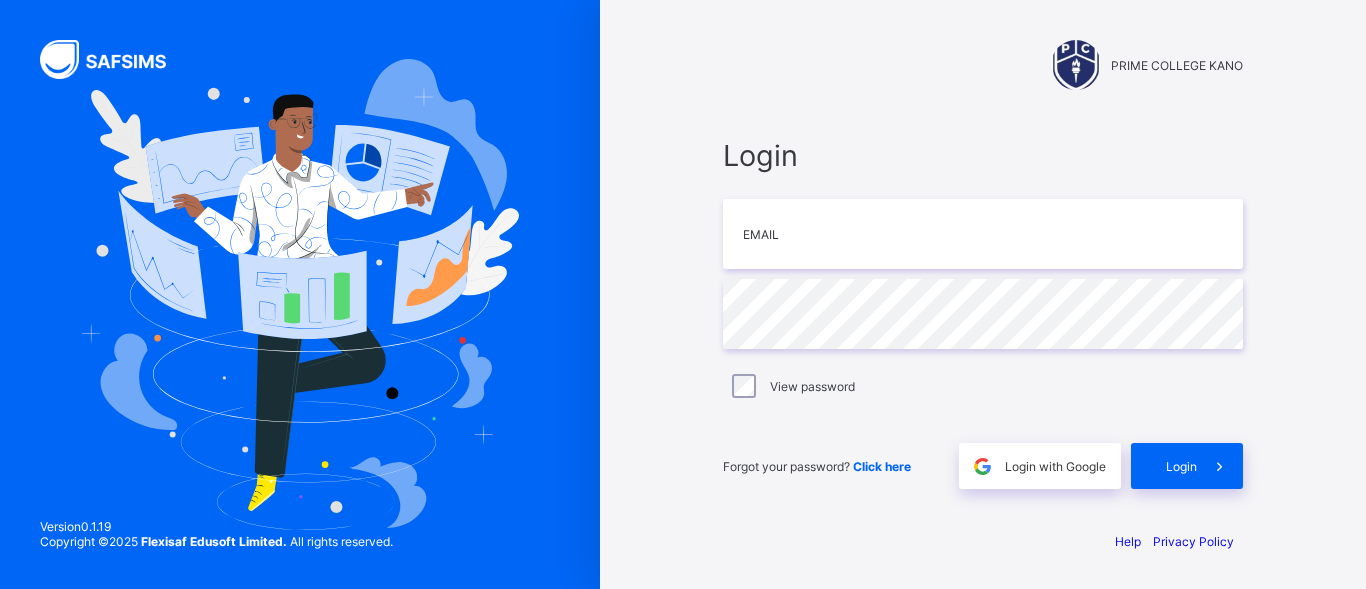 click at bounding box center (983, 234) 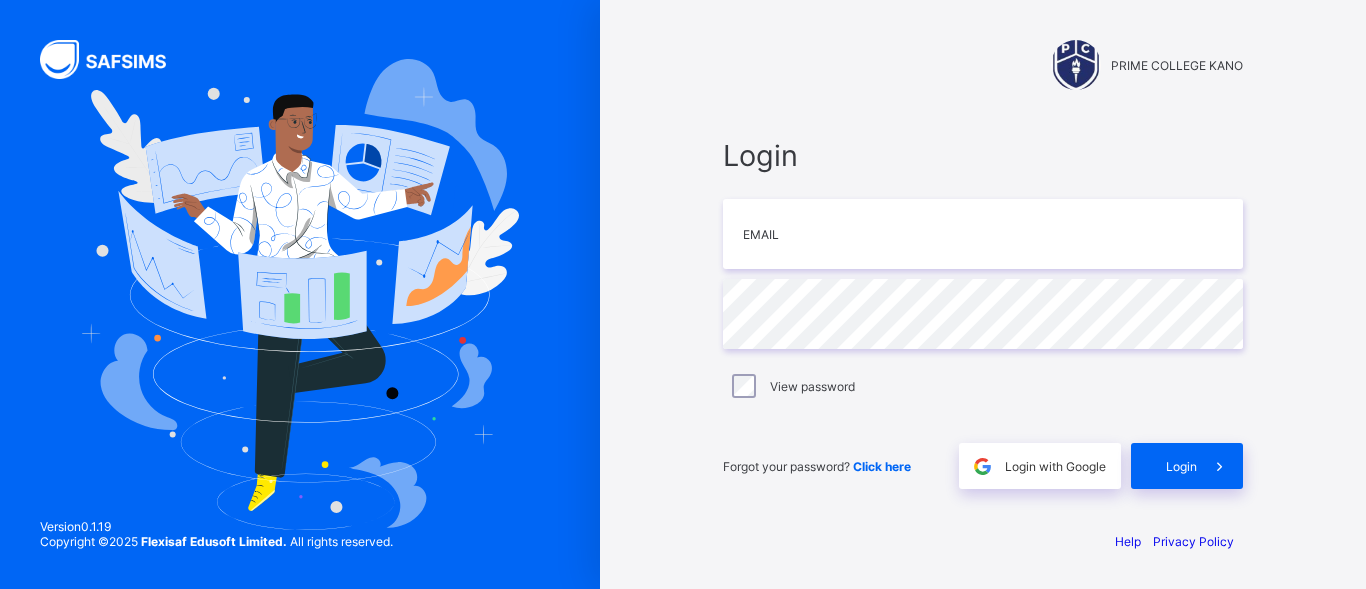 type on "**********" 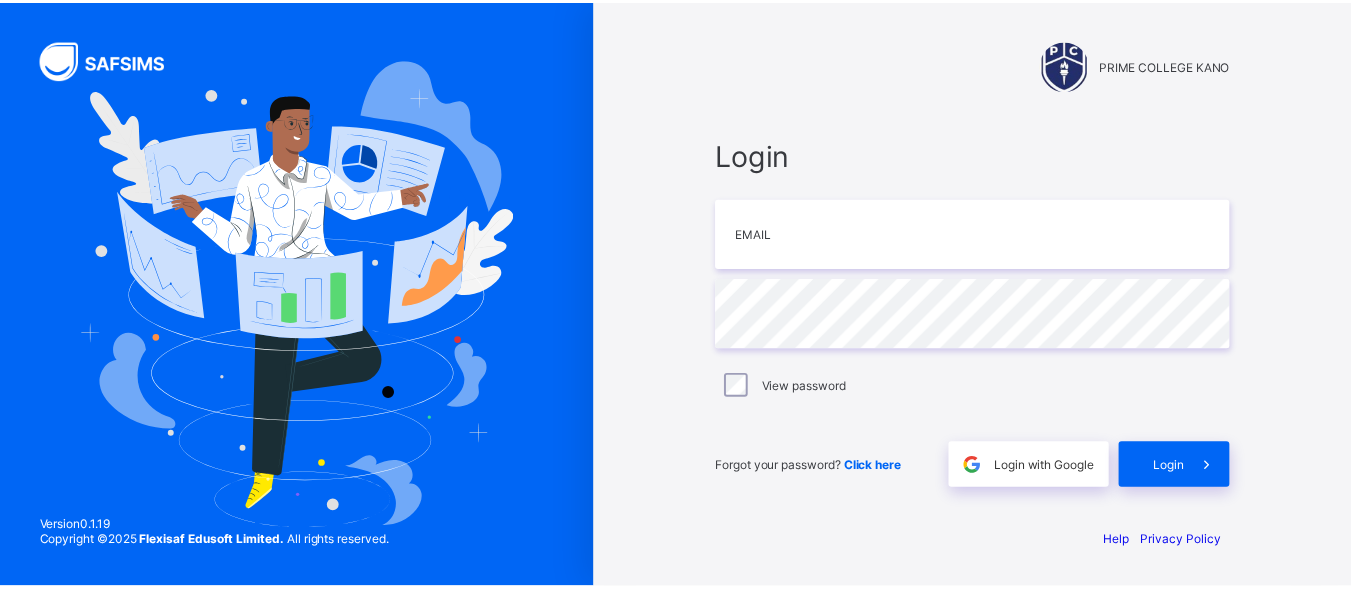 scroll, scrollTop: 0, scrollLeft: 0, axis: both 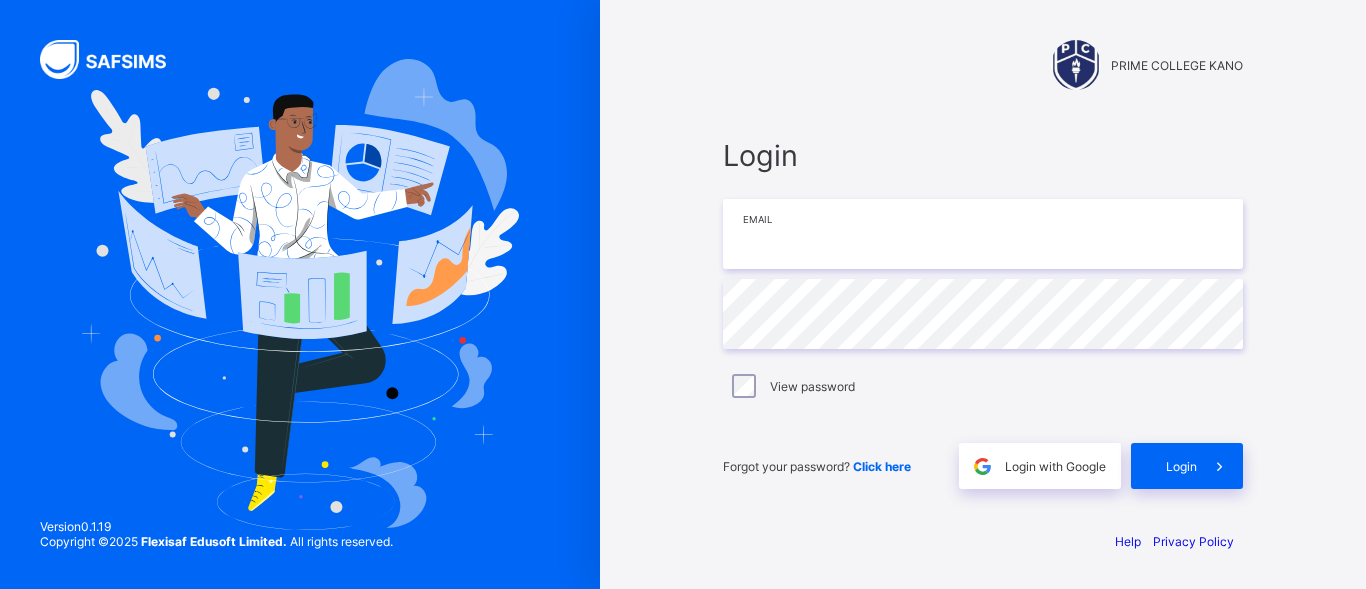 click at bounding box center (983, 234) 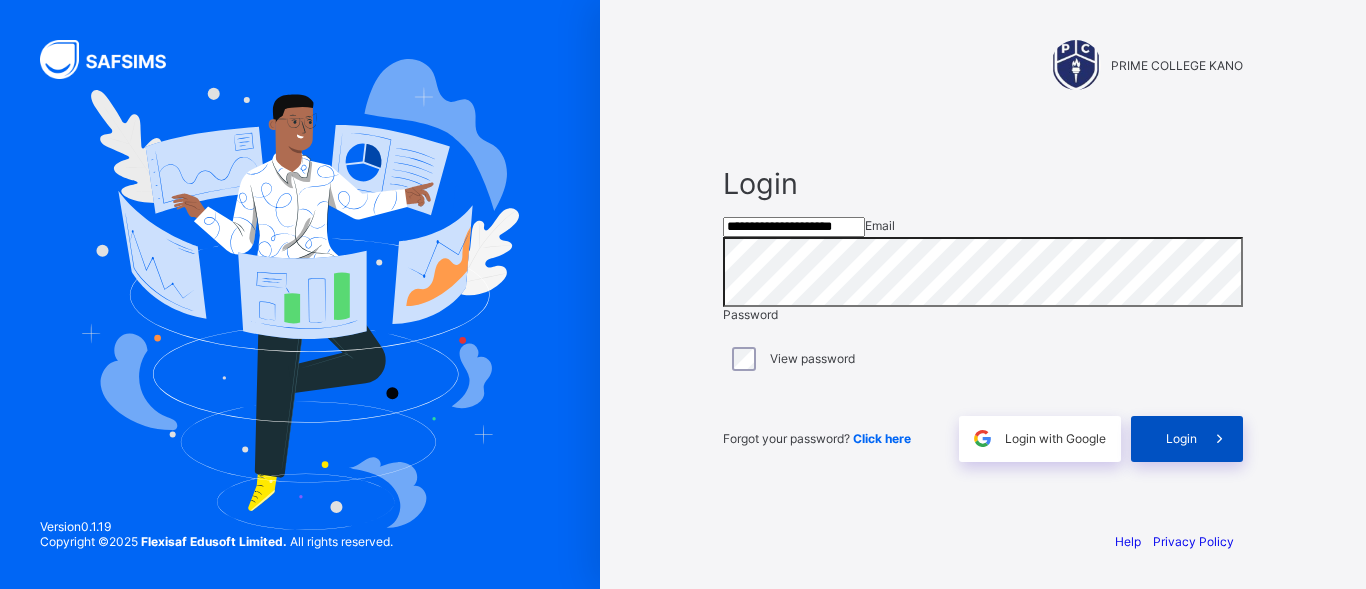 click on "Login" at bounding box center [1187, 439] 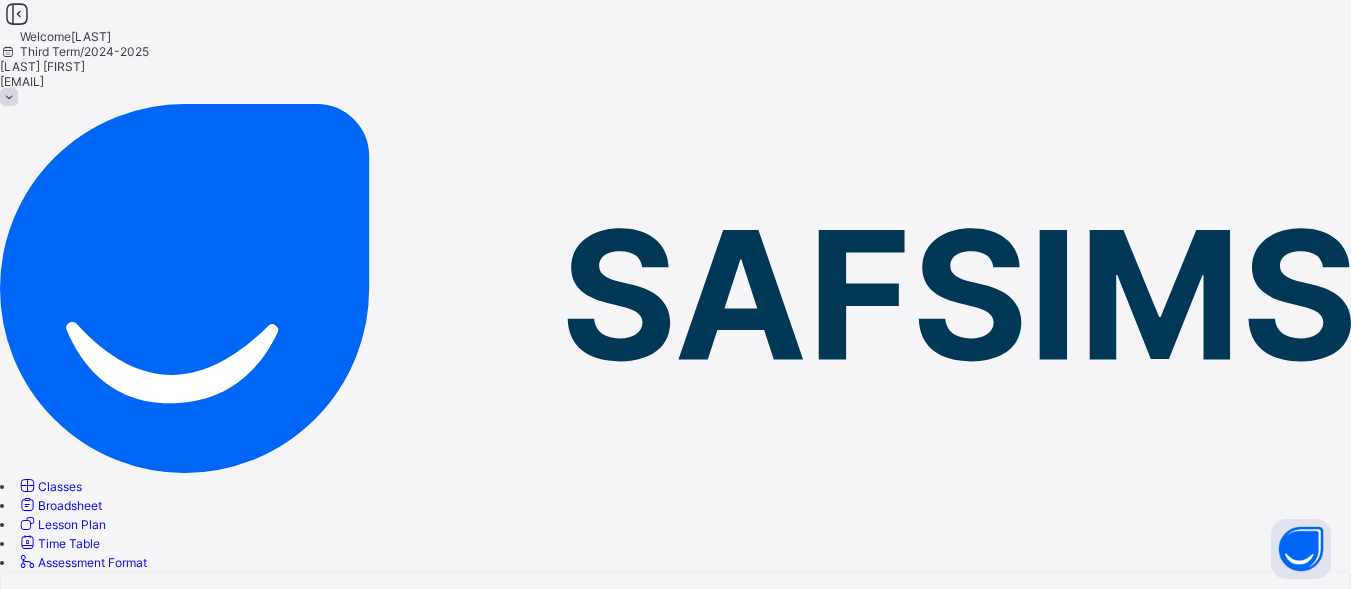 click on "Classes" at bounding box center [60, 486] 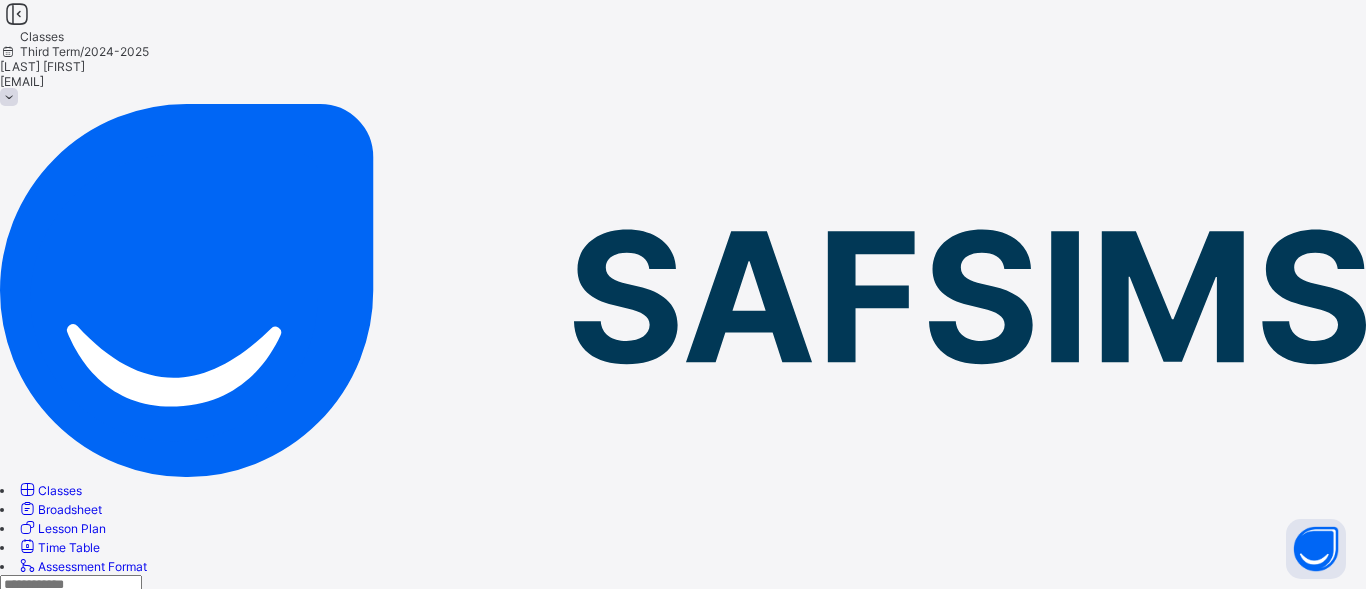 click on "View Class" at bounding box center (758, 1078) 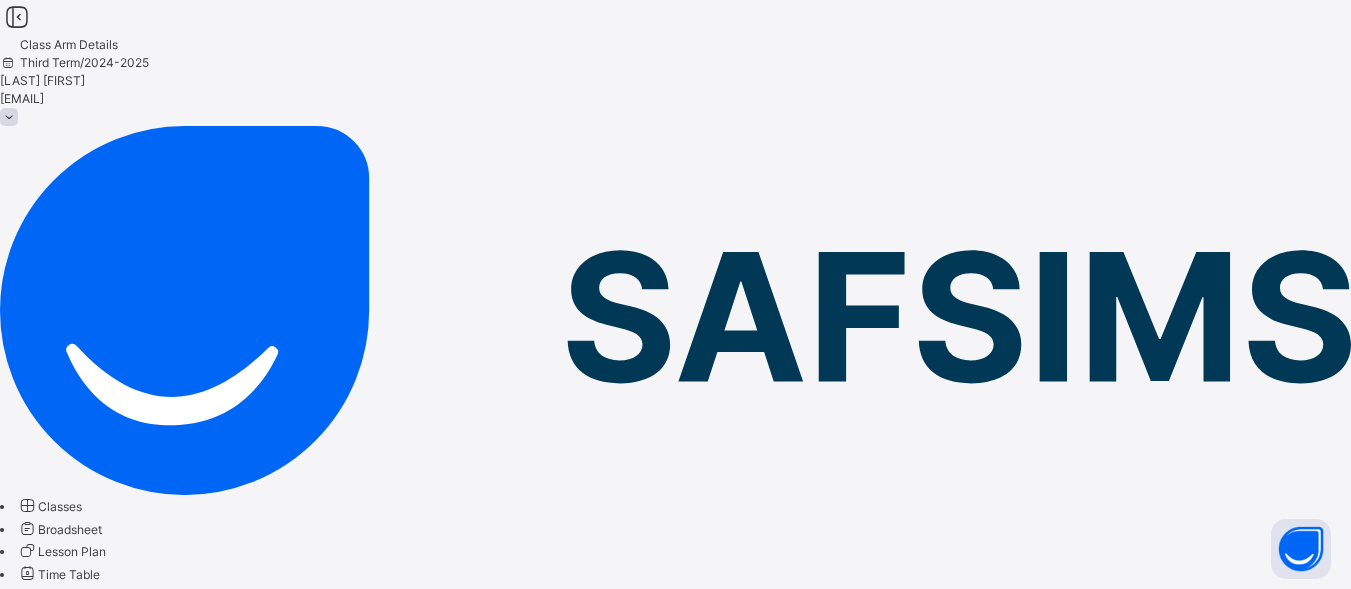 click on "Subjects" at bounding box center (24, 670) 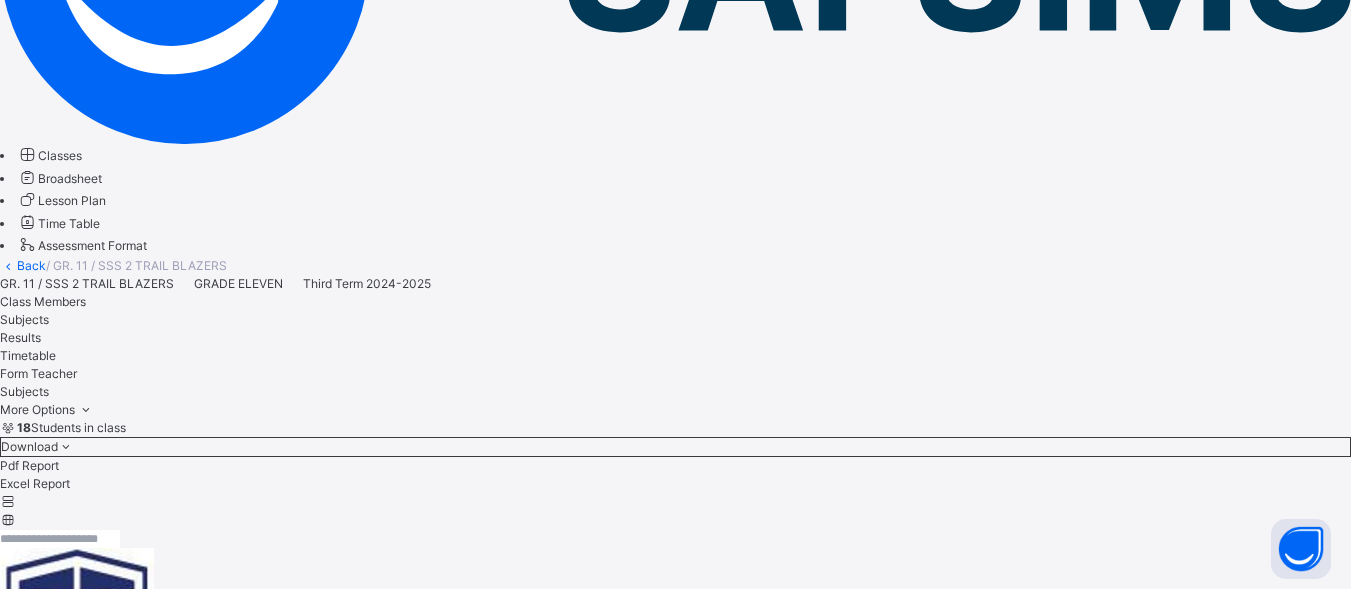 scroll, scrollTop: 354, scrollLeft: 0, axis: vertical 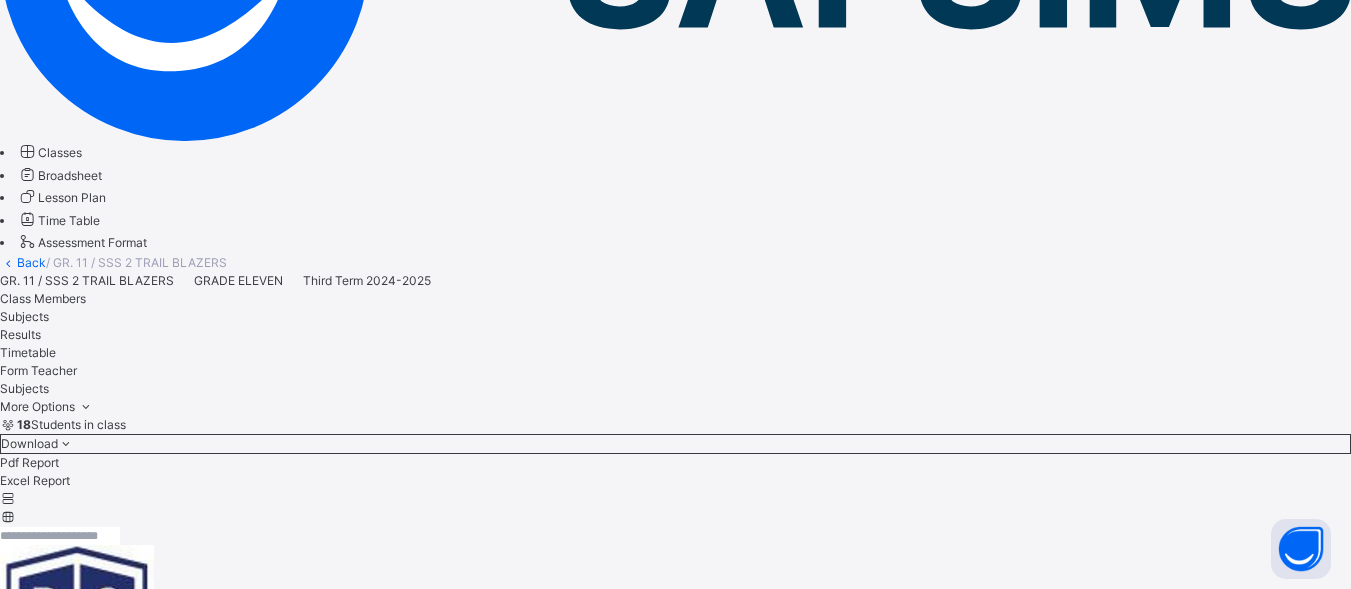 click on "Assess Students" at bounding box center [439, 2176] 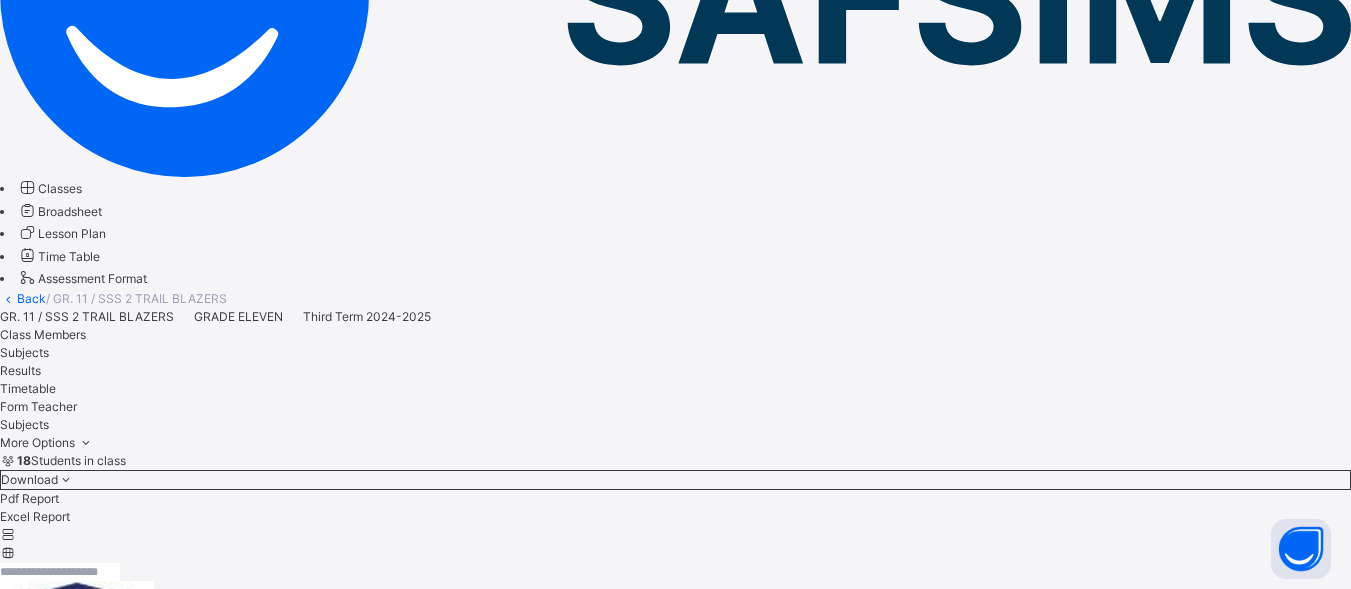 scroll, scrollTop: 306, scrollLeft: 0, axis: vertical 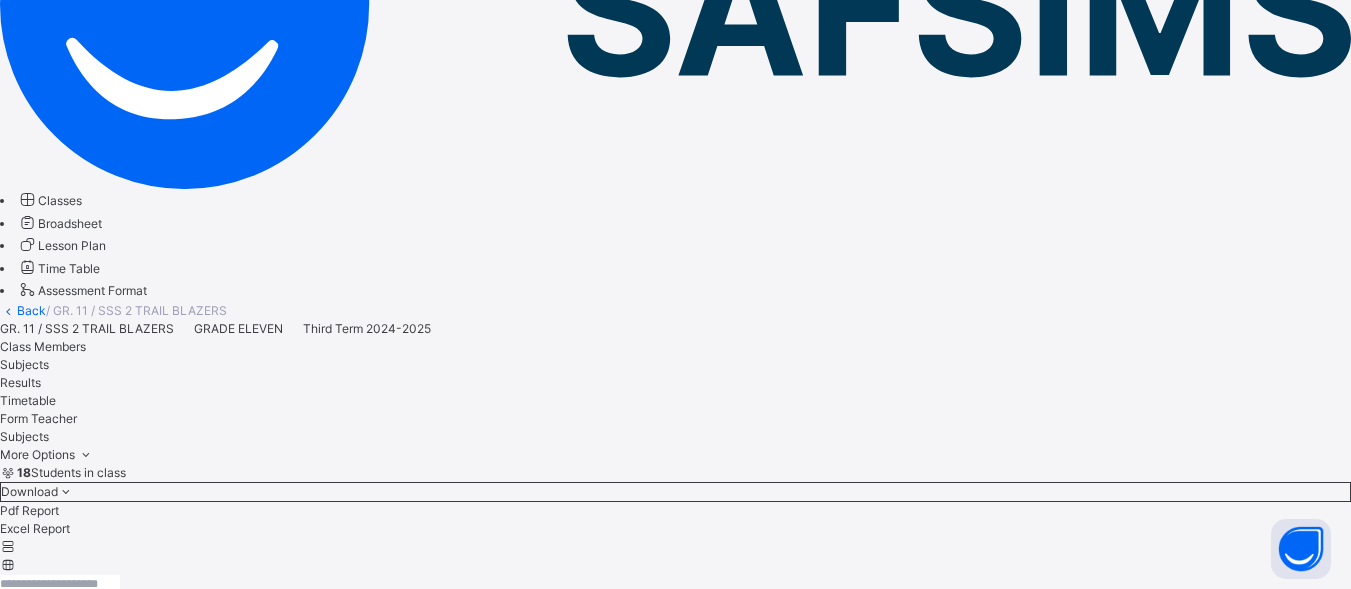 click at bounding box center (1351, 5258) 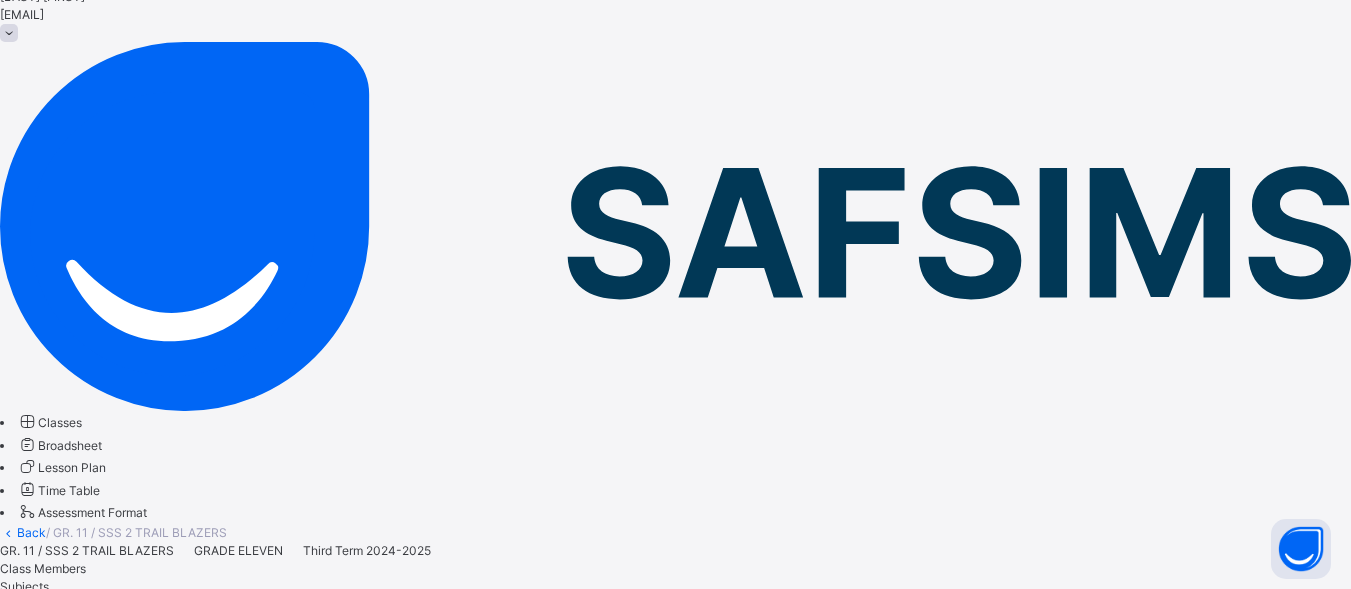scroll, scrollTop: 78, scrollLeft: 0, axis: vertical 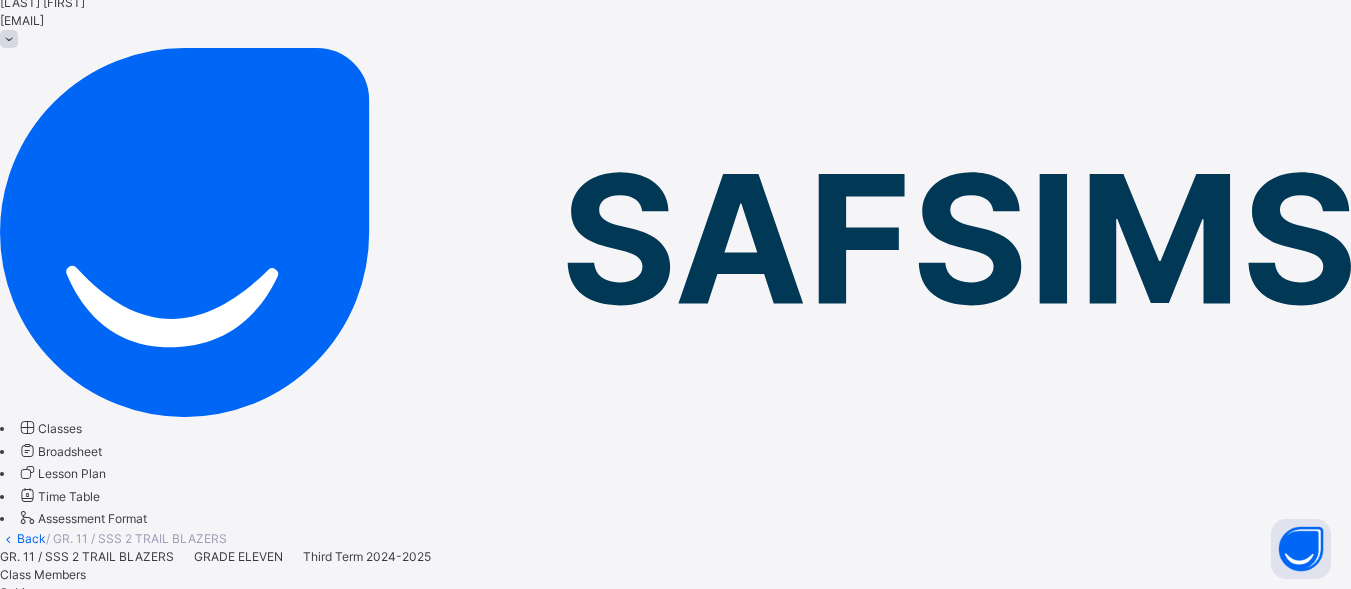 click on "×" at bounding box center (675, 3215) 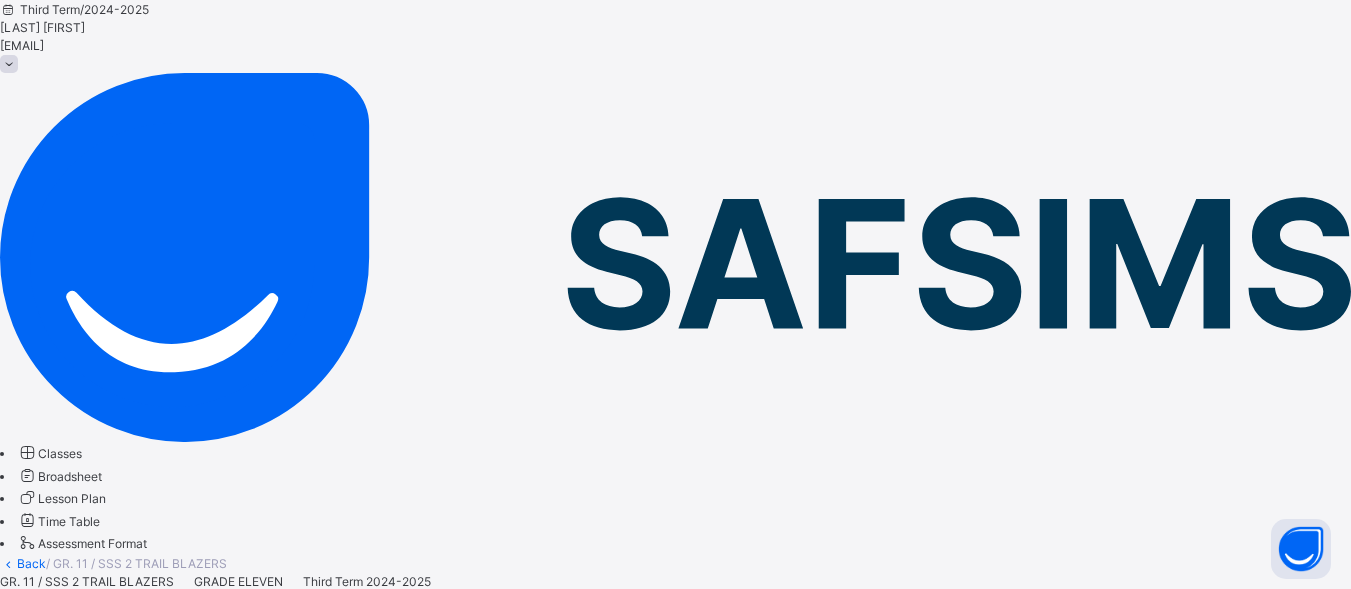 scroll, scrollTop: 0, scrollLeft: 0, axis: both 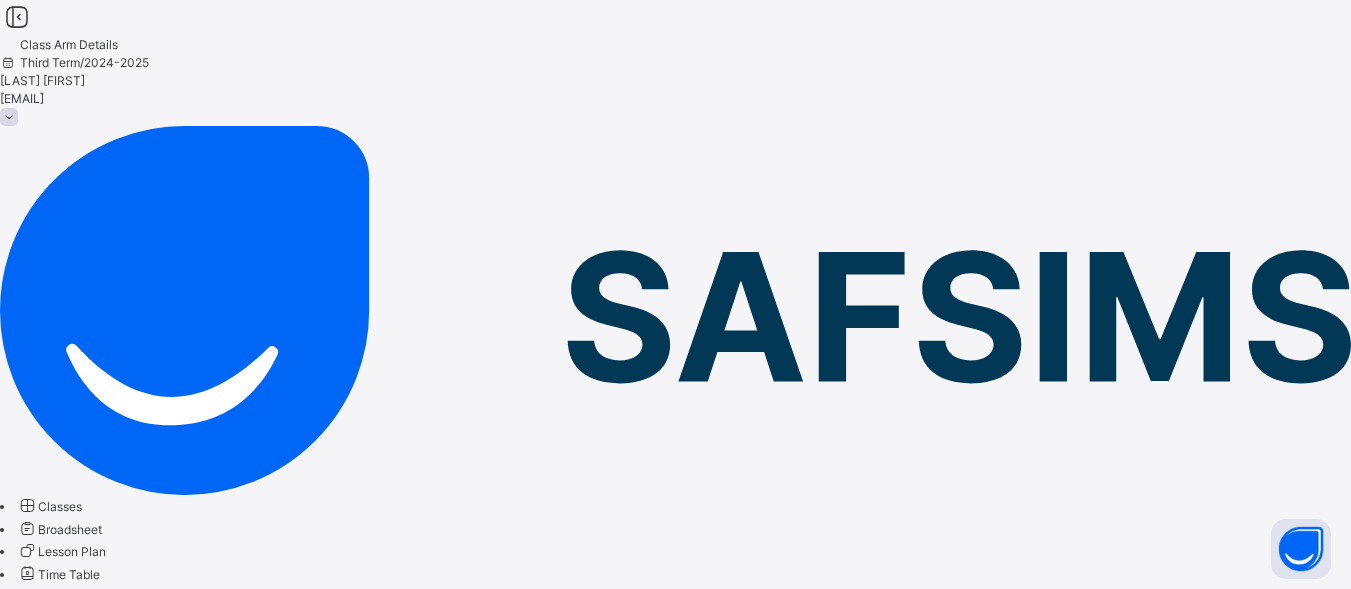 click at bounding box center [9, 117] 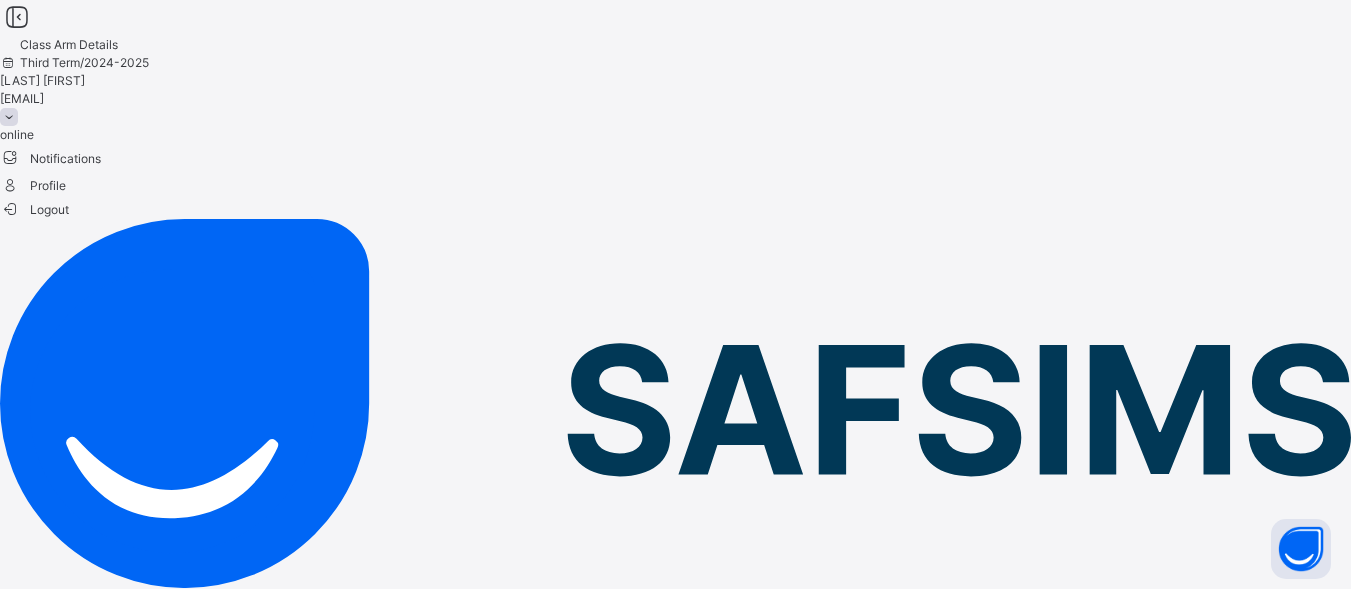 click on "Logout" at bounding box center [675, 208] 